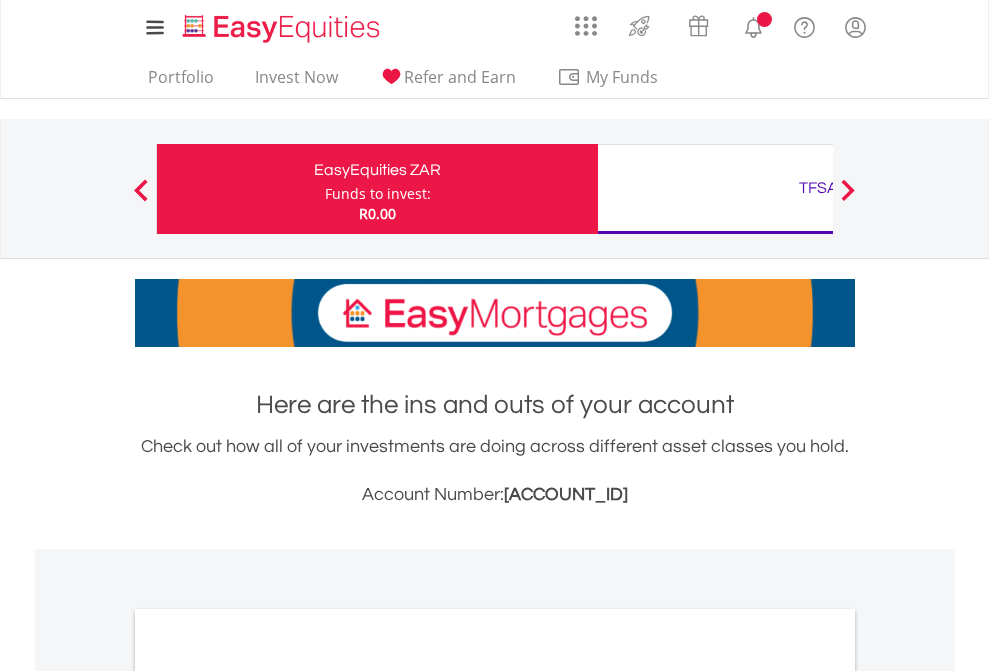 scroll, scrollTop: 0, scrollLeft: 0, axis: both 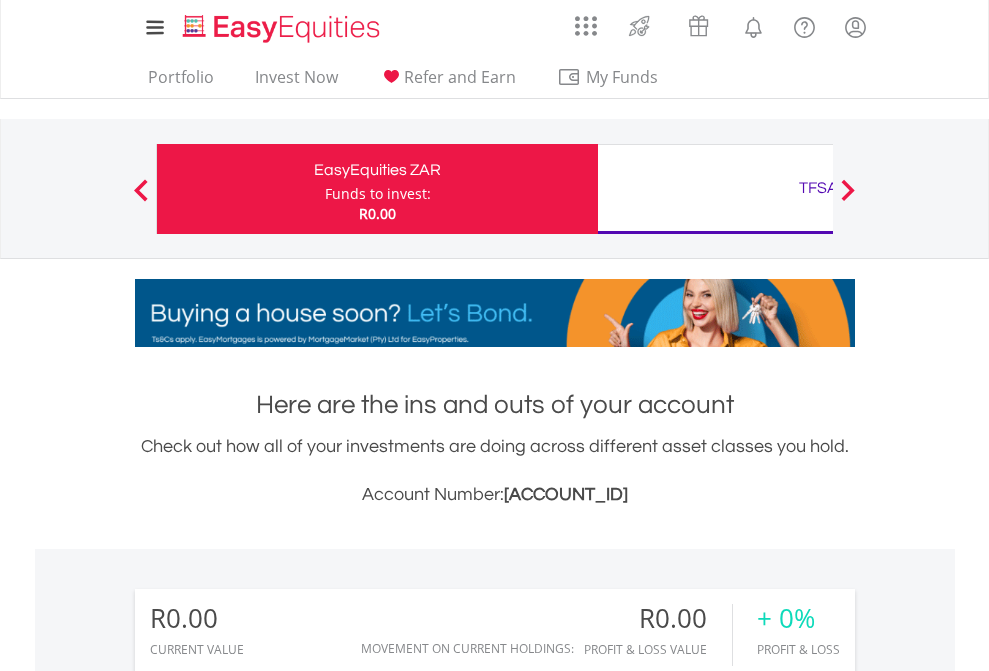 click on "Funds to invest:" at bounding box center (378, 194) 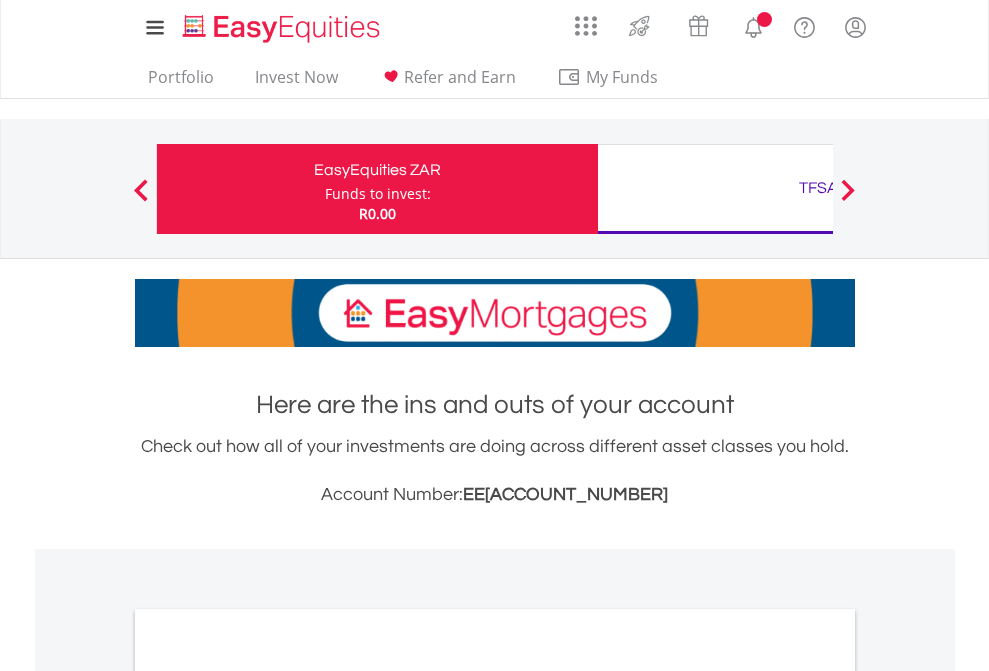 scroll, scrollTop: 0, scrollLeft: 0, axis: both 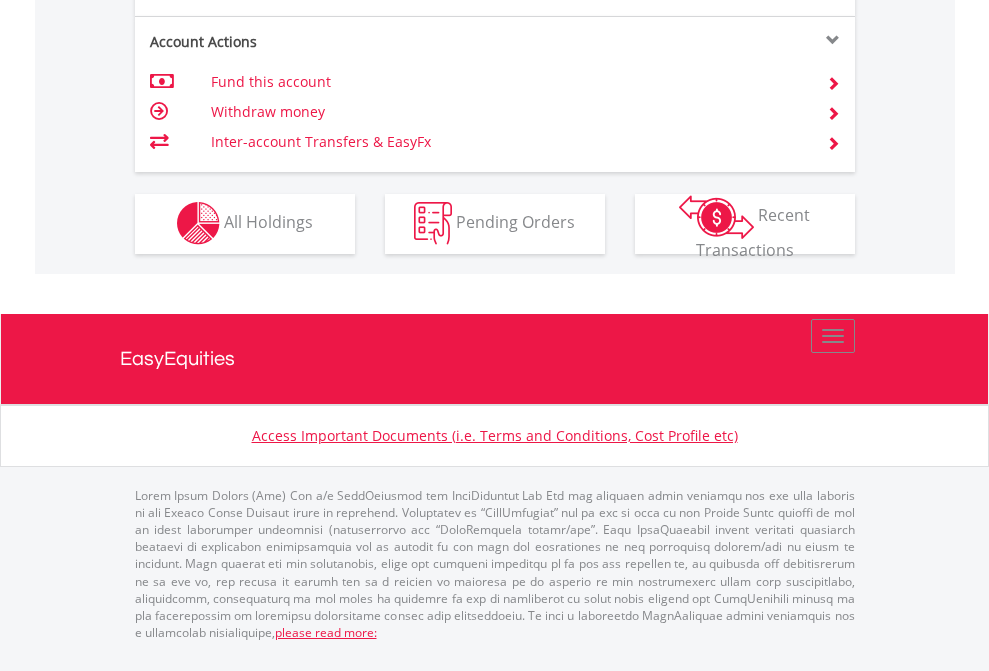 click on "Investment types" at bounding box center (706, -353) 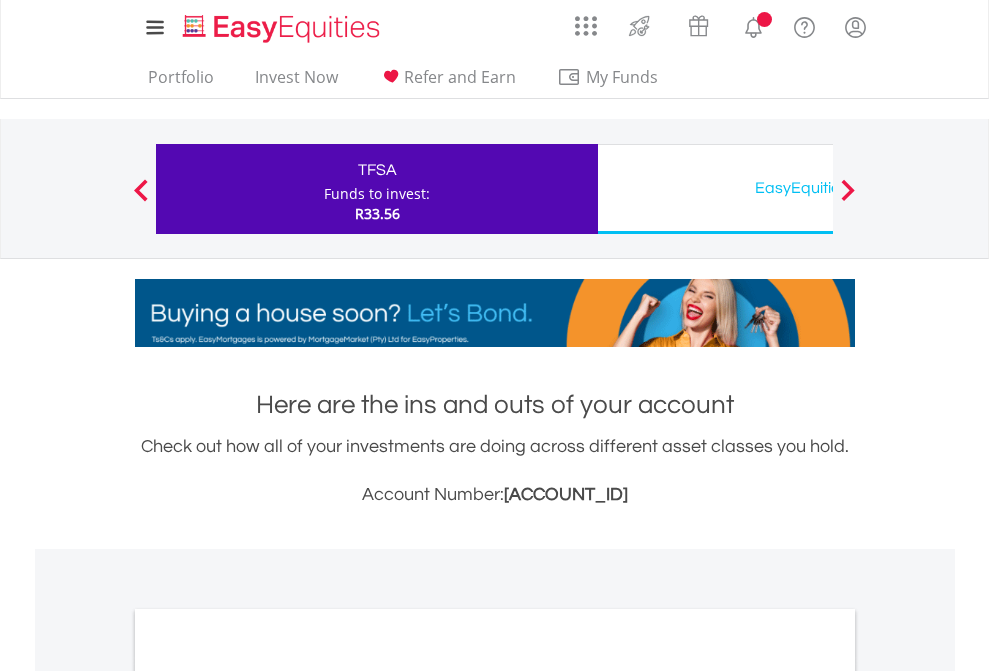 scroll, scrollTop: 0, scrollLeft: 0, axis: both 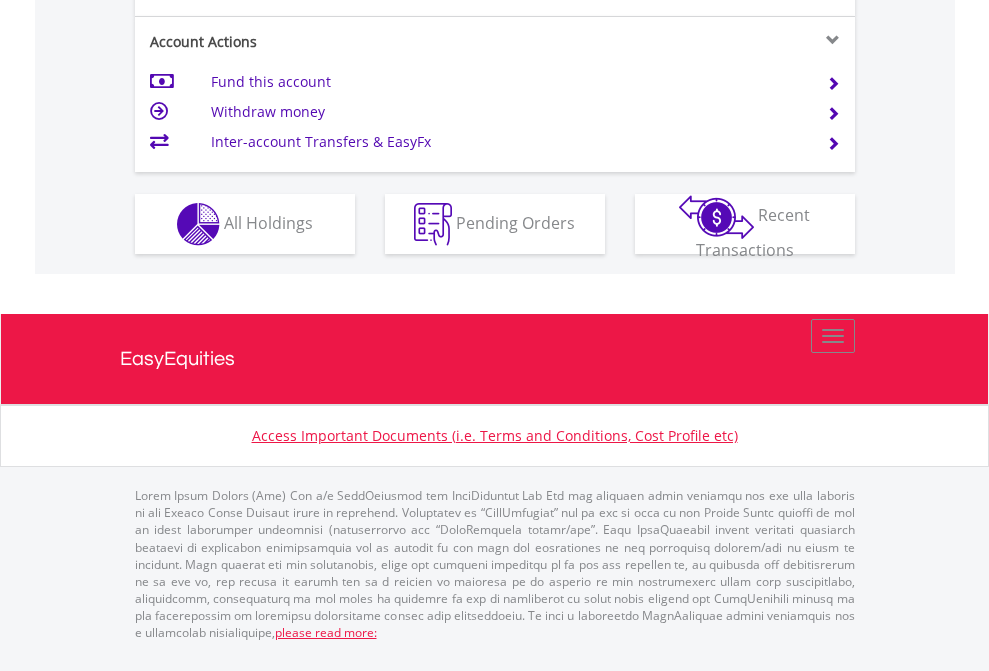 click on "Investment types" at bounding box center [706, -337] 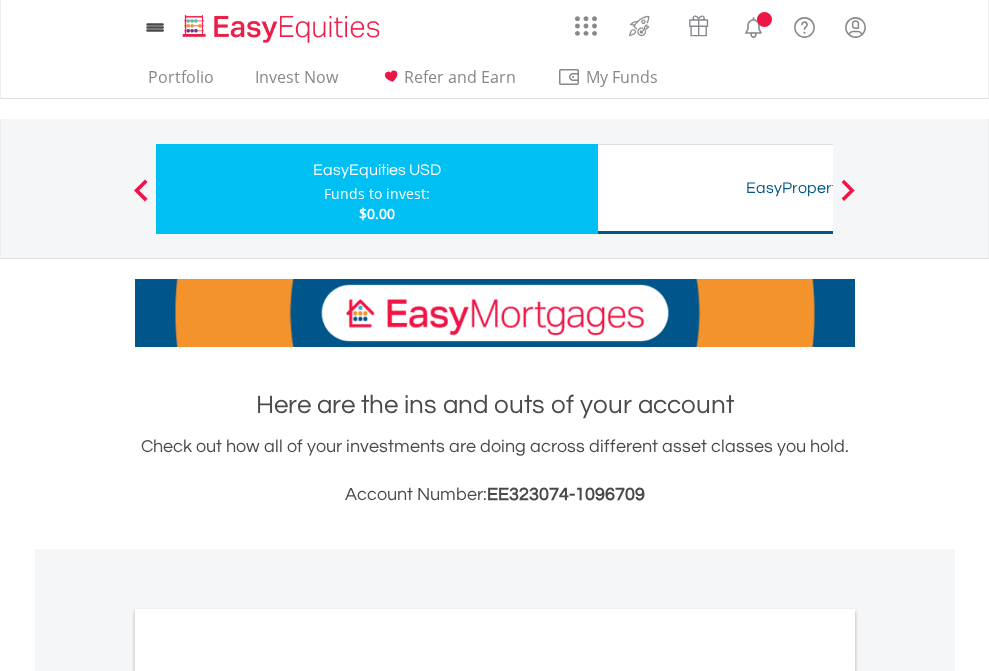 scroll, scrollTop: 0, scrollLeft: 0, axis: both 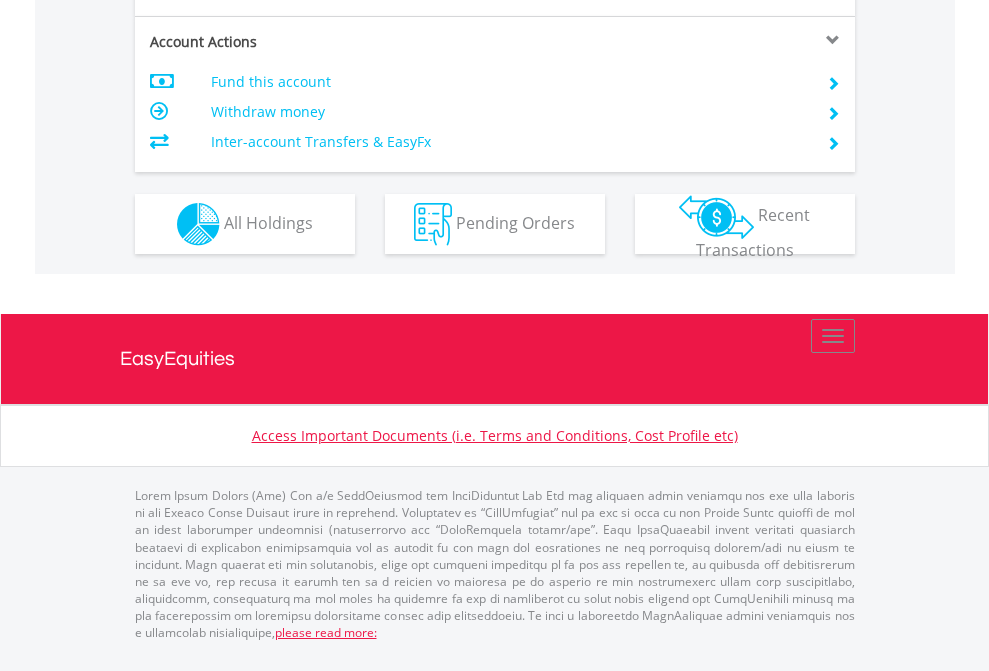 click on "Investment types" at bounding box center (706, -337) 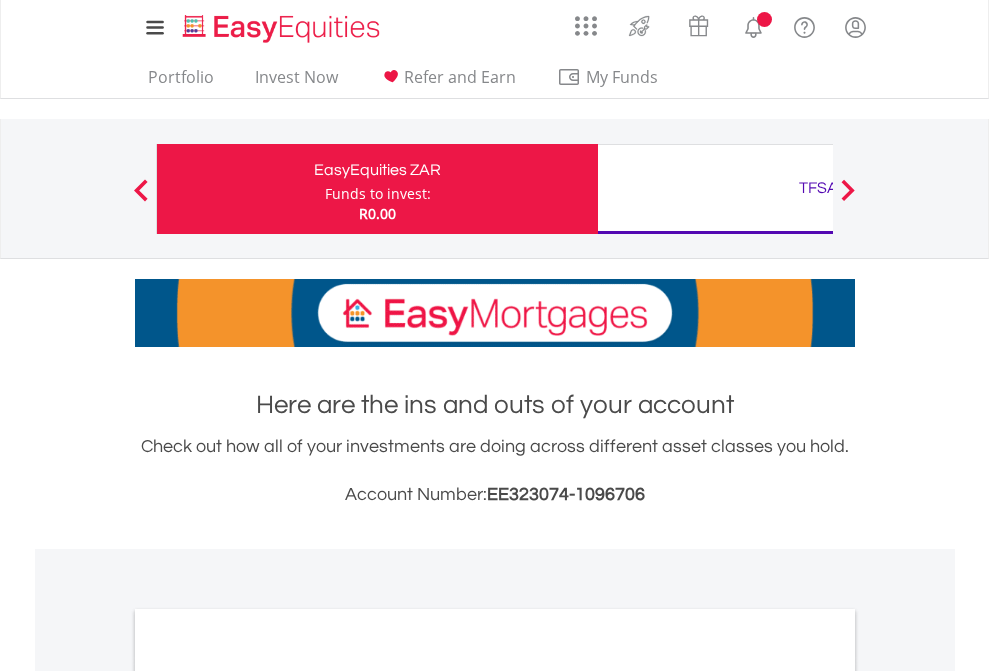 scroll, scrollTop: 0, scrollLeft: 0, axis: both 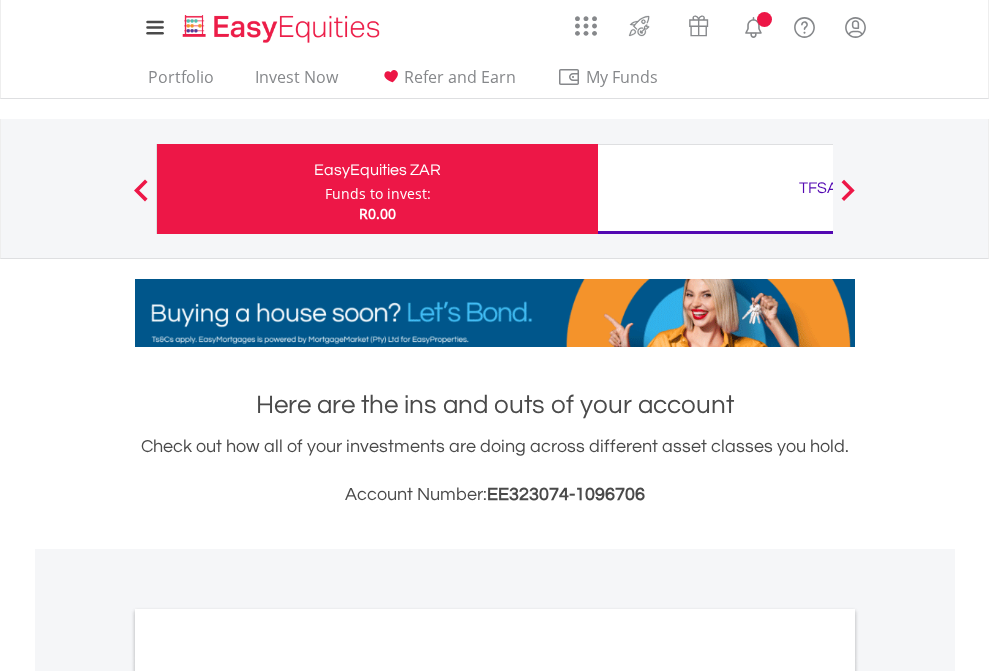 click on "All Holdings" at bounding box center [268, 1096] 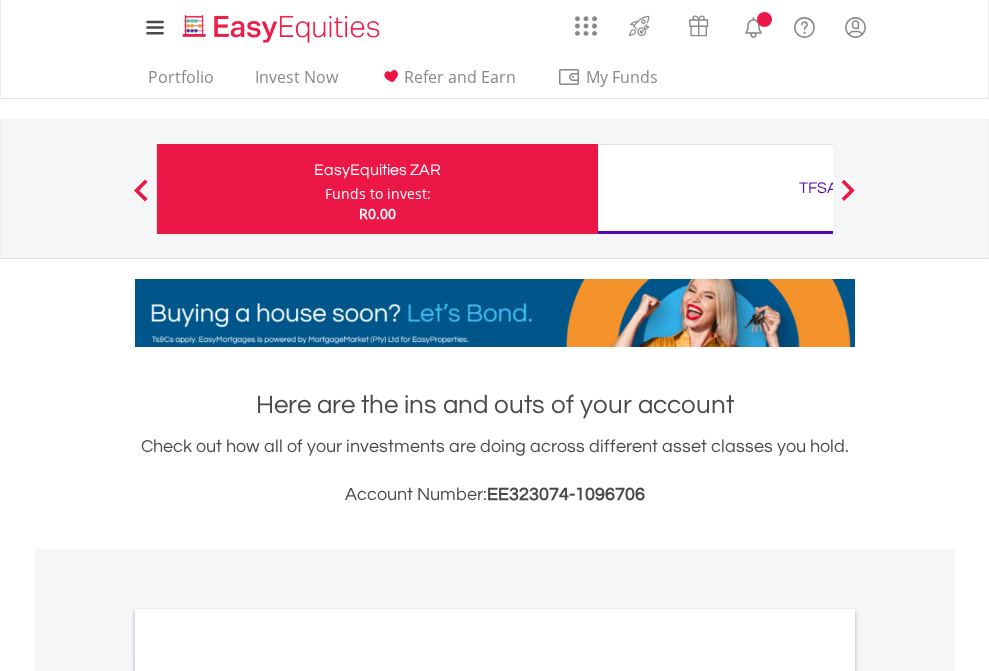 scroll, scrollTop: 1202, scrollLeft: 0, axis: vertical 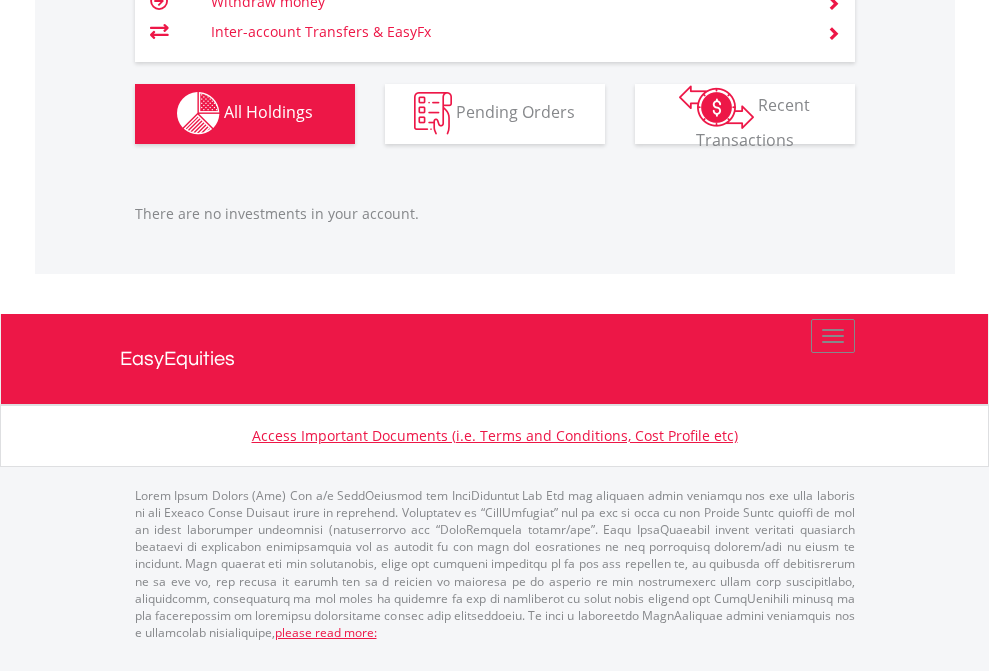 click on "TFSA" at bounding box center (818, -1142) 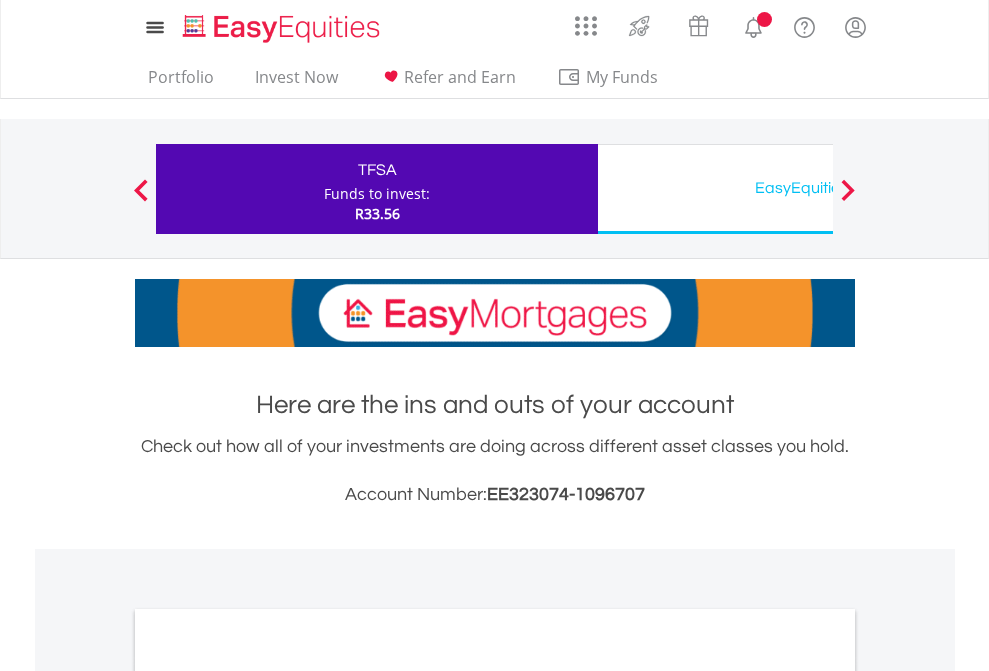 scroll, scrollTop: 0, scrollLeft: 0, axis: both 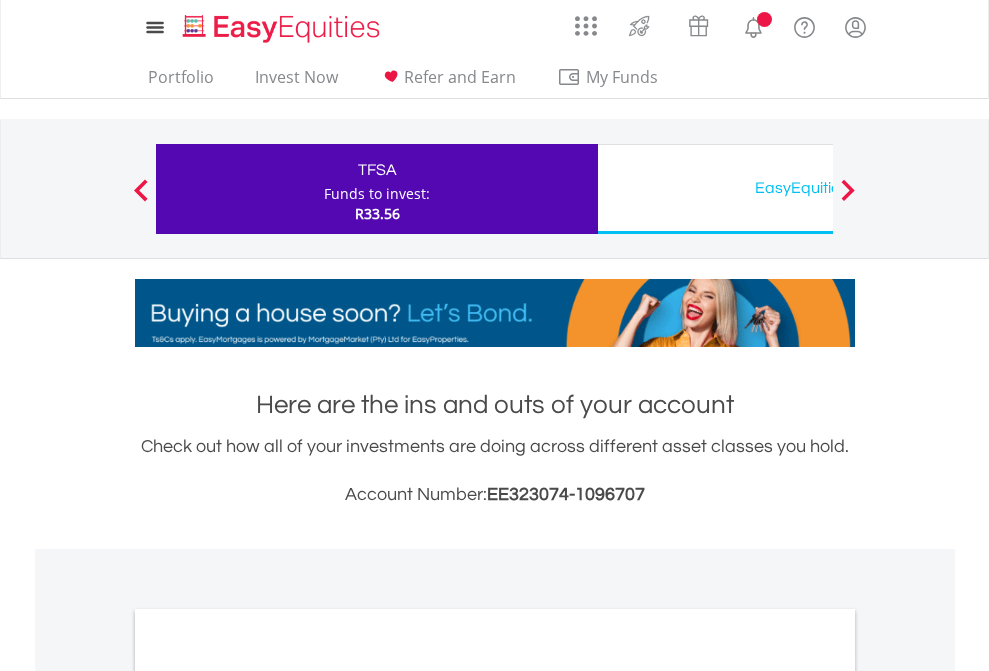click on "All Holdings" at bounding box center [268, 1096] 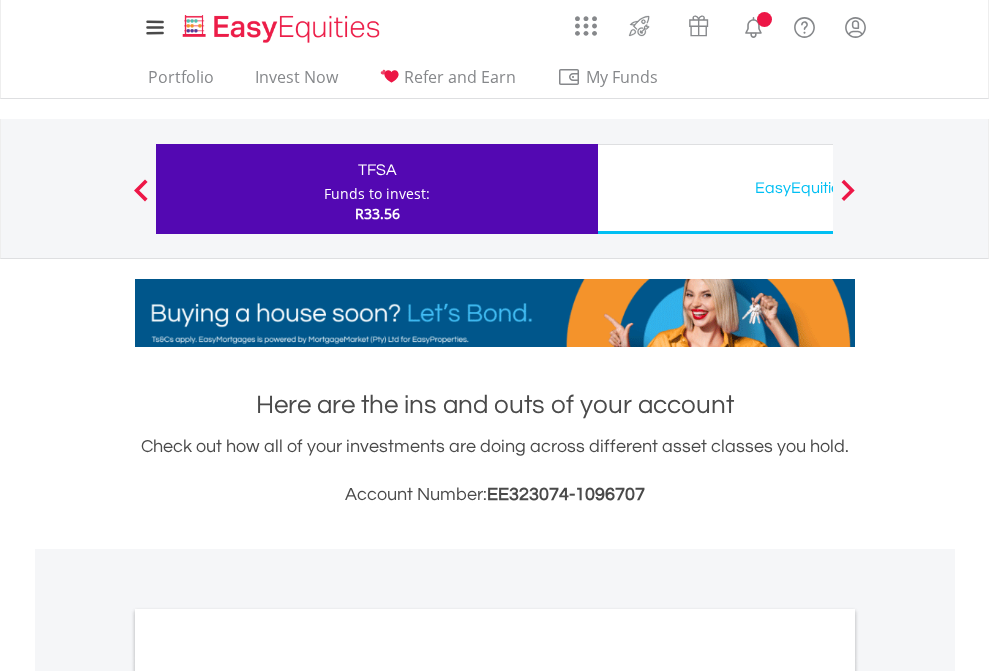 scroll, scrollTop: 1202, scrollLeft: 0, axis: vertical 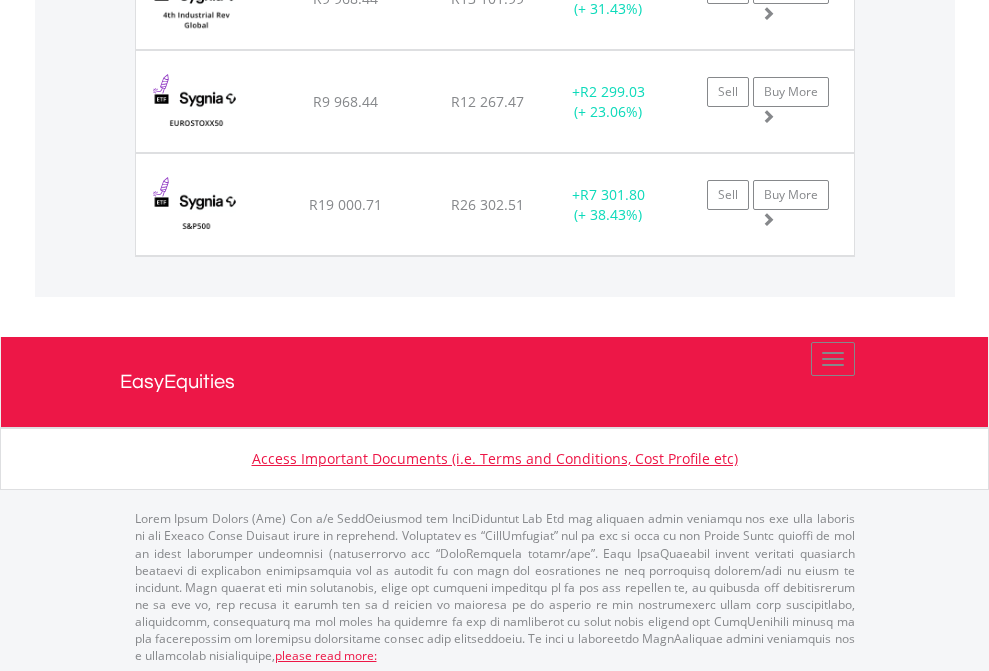 click on "EasyEquities USD" at bounding box center [818, -2116] 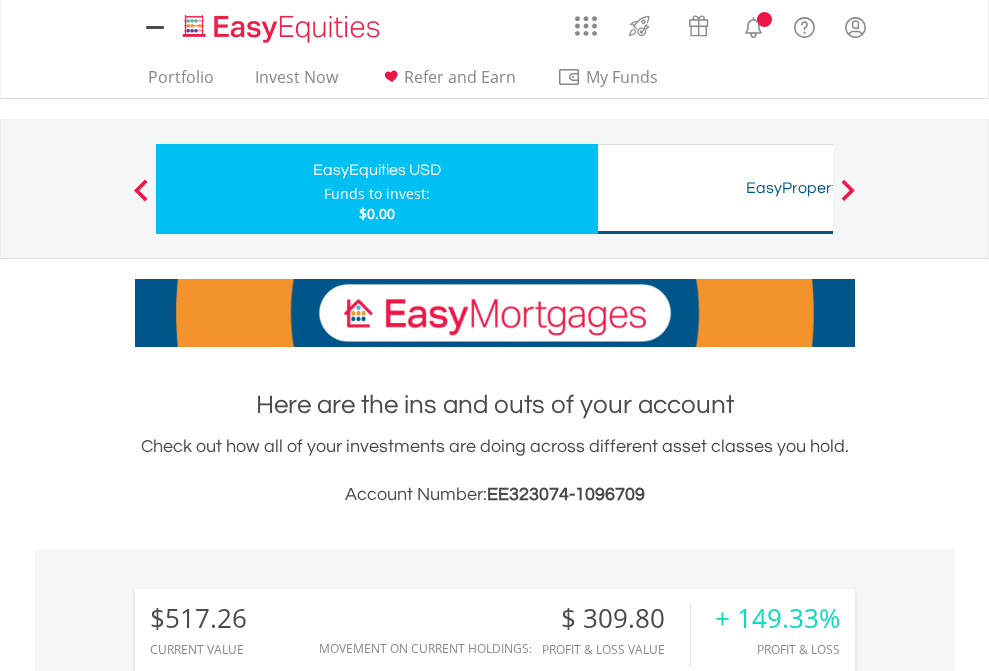 scroll, scrollTop: 0, scrollLeft: 0, axis: both 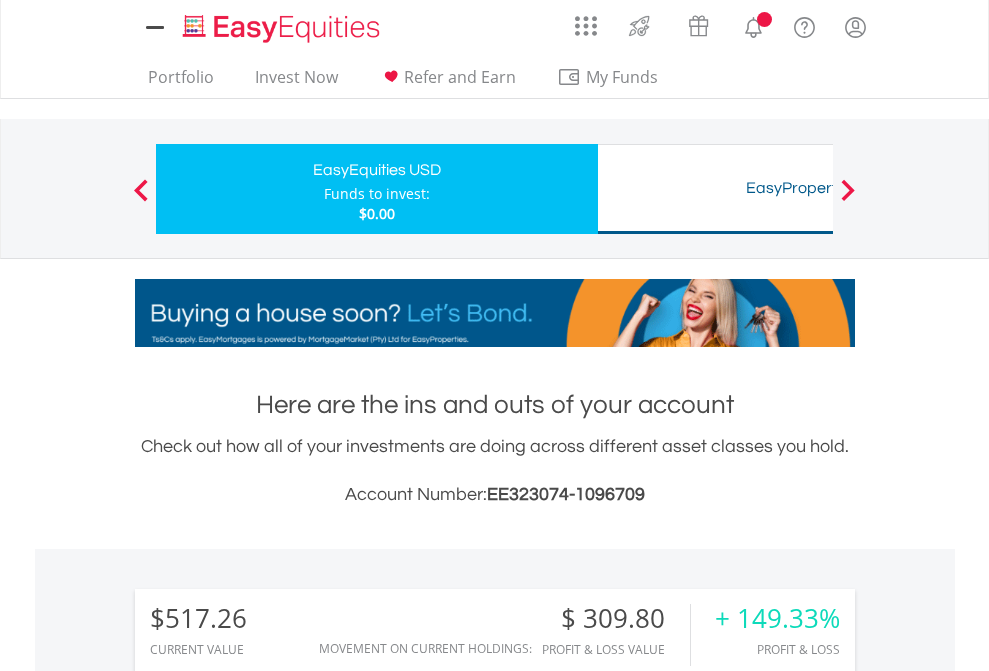 click on "All Holdings" at bounding box center [268, 1466] 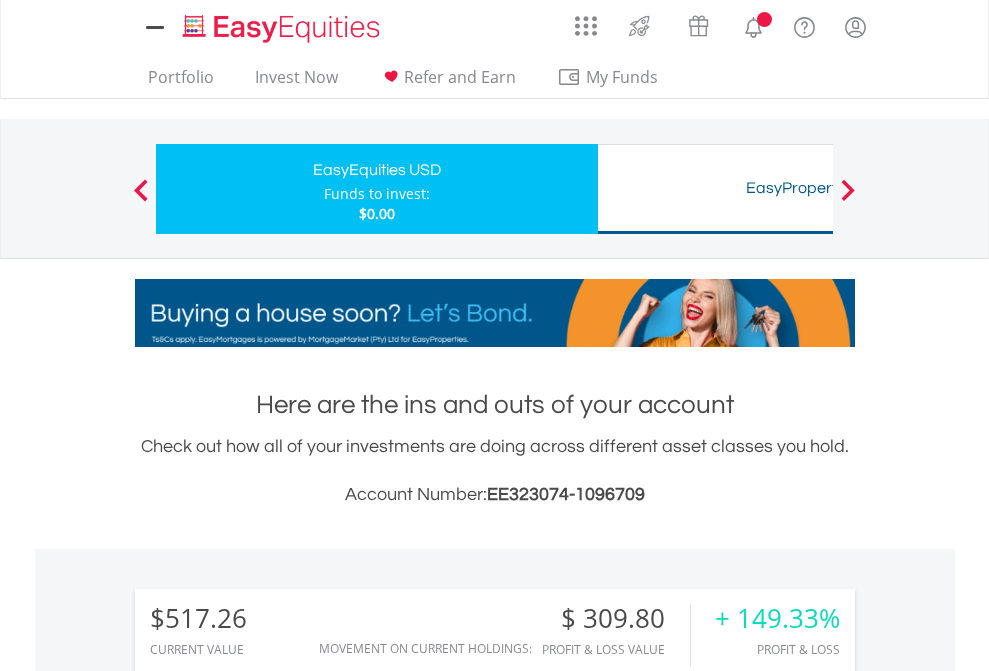 scroll, scrollTop: 999808, scrollLeft: 999687, axis: both 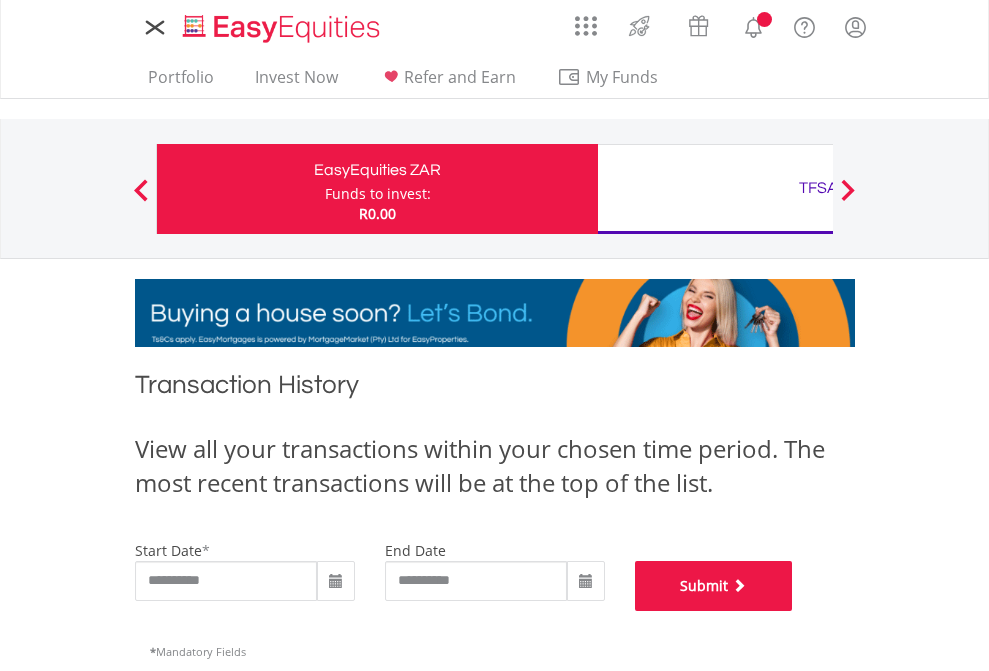 click on "Submit" at bounding box center (714, 586) 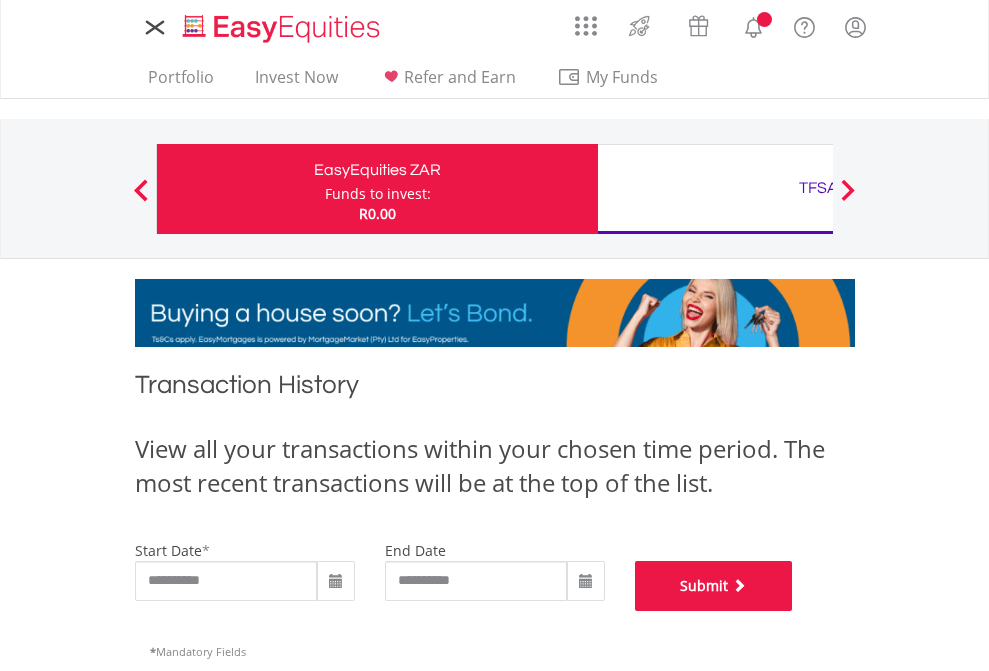scroll, scrollTop: 811, scrollLeft: 0, axis: vertical 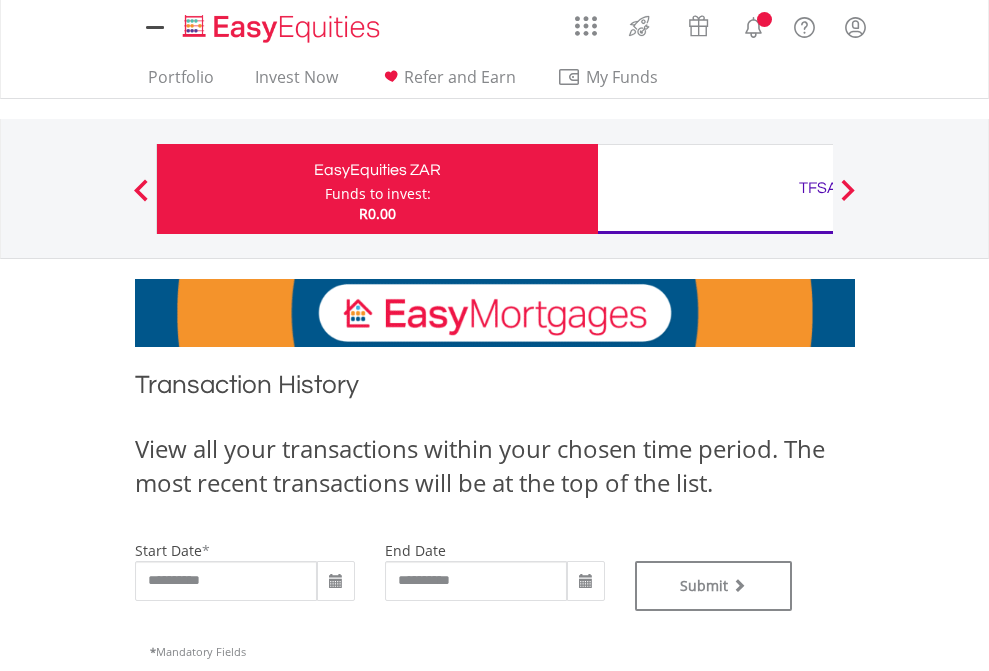 click on "TFSA" at bounding box center (818, 188) 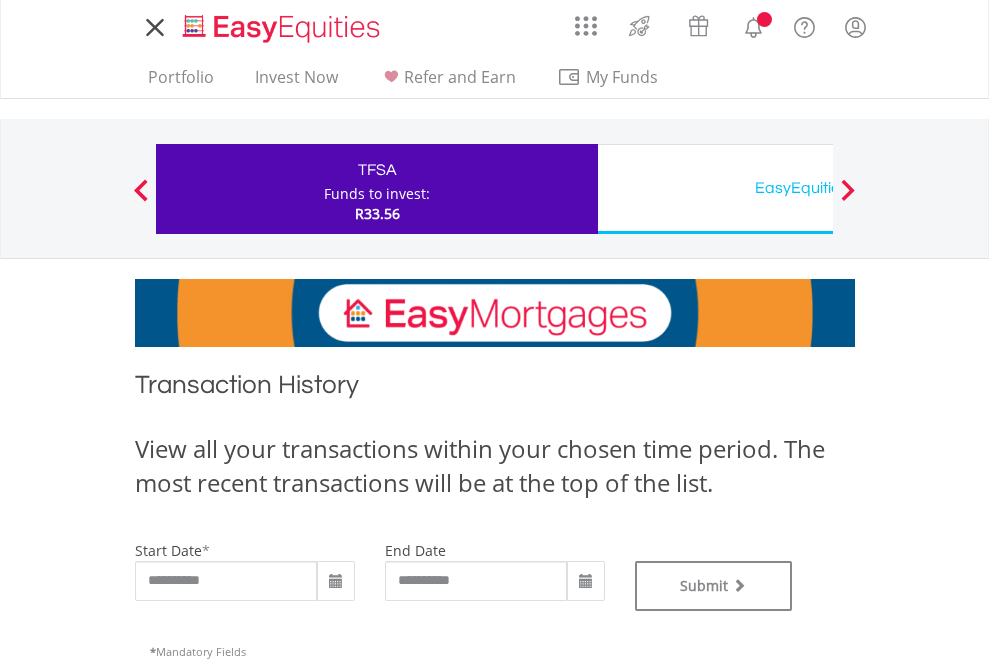 scroll, scrollTop: 0, scrollLeft: 0, axis: both 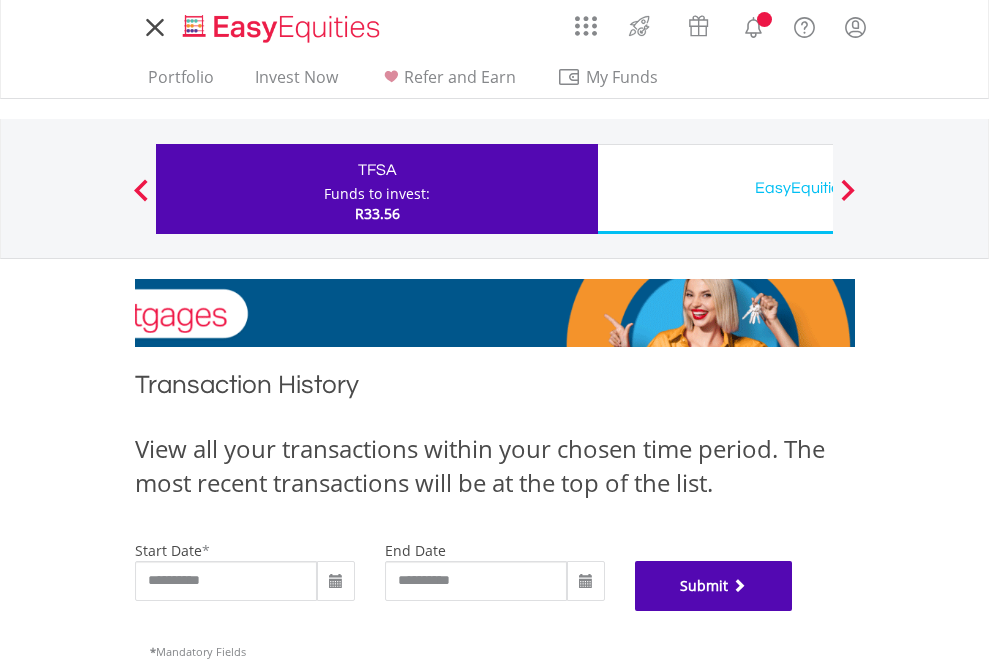 click on "Submit" at bounding box center [714, 586] 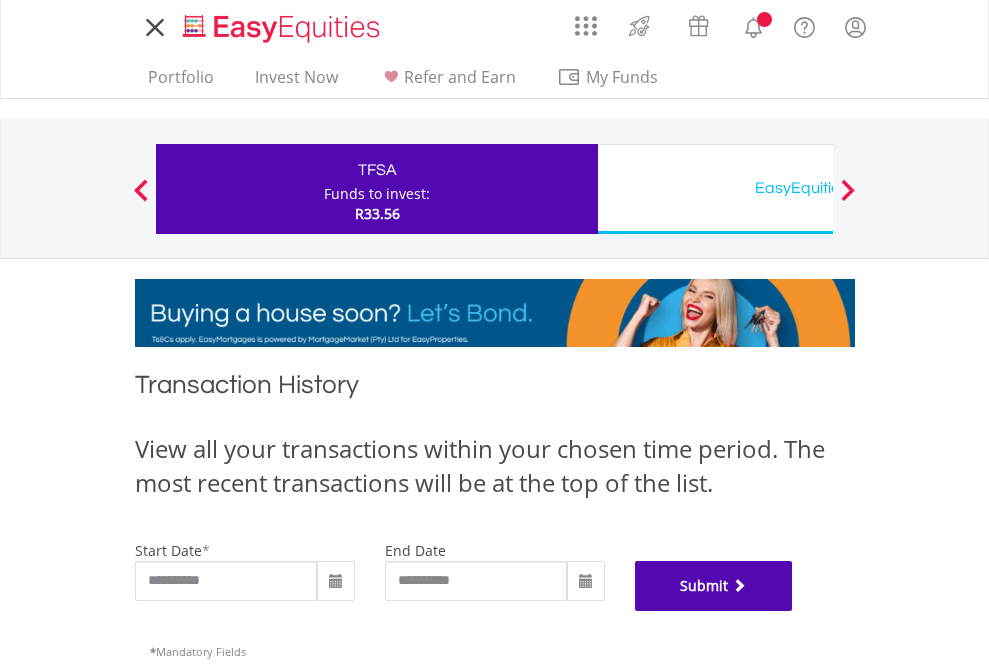 scroll, scrollTop: 811, scrollLeft: 0, axis: vertical 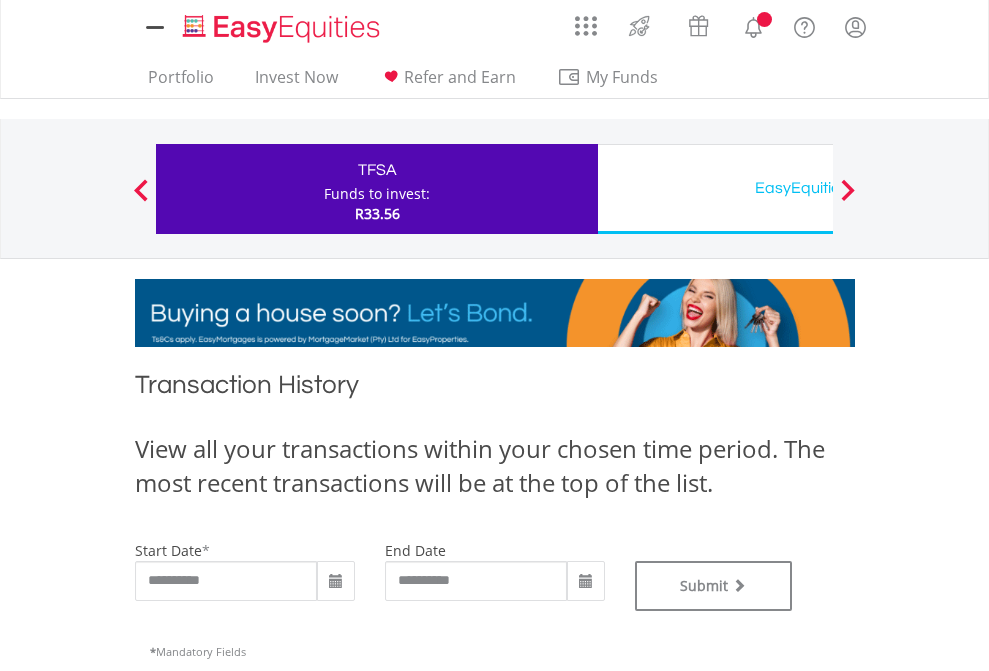 click on "EasyEquities USD" at bounding box center (818, 188) 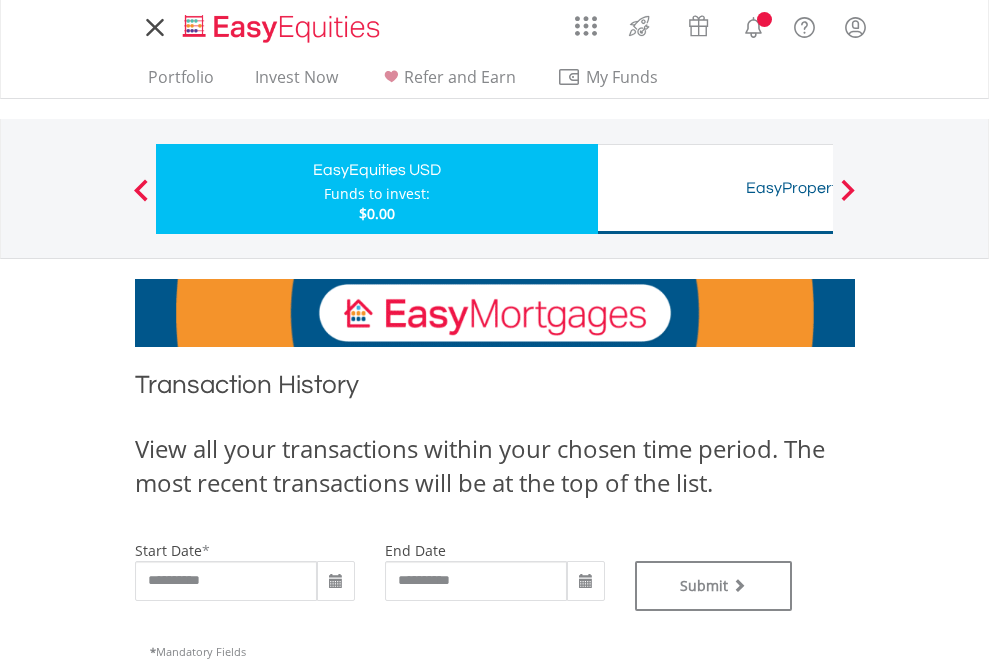 scroll, scrollTop: 0, scrollLeft: 0, axis: both 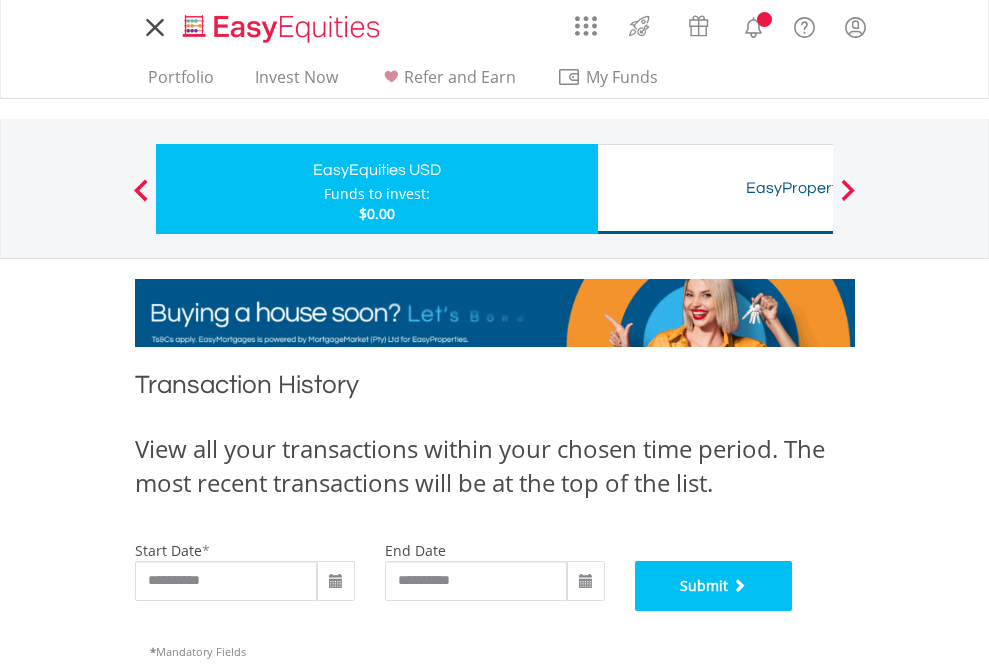 click on "Submit" at bounding box center (714, 586) 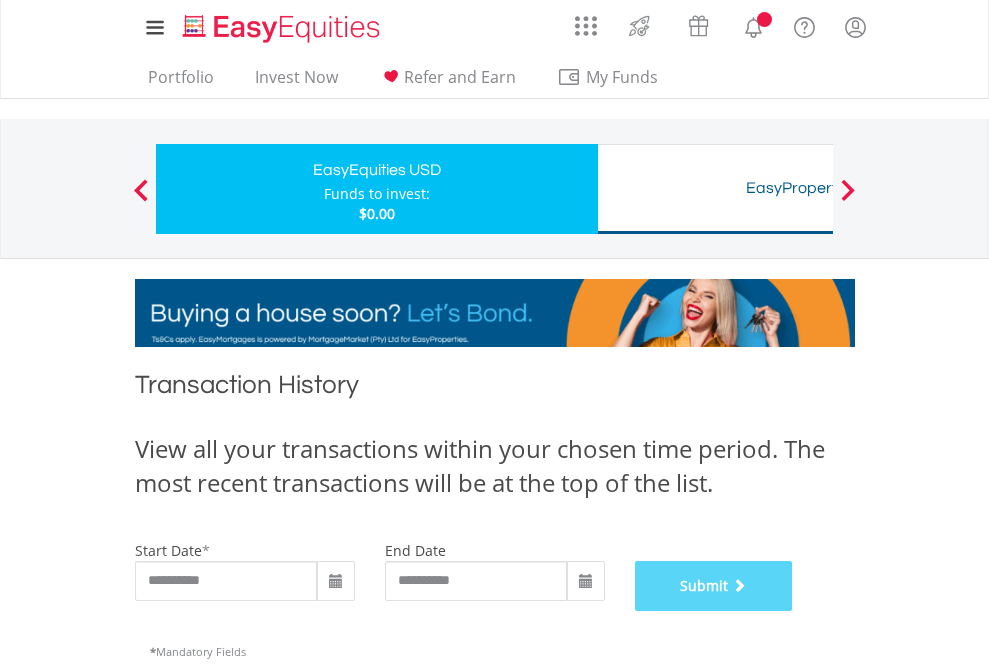 scroll, scrollTop: 811, scrollLeft: 0, axis: vertical 